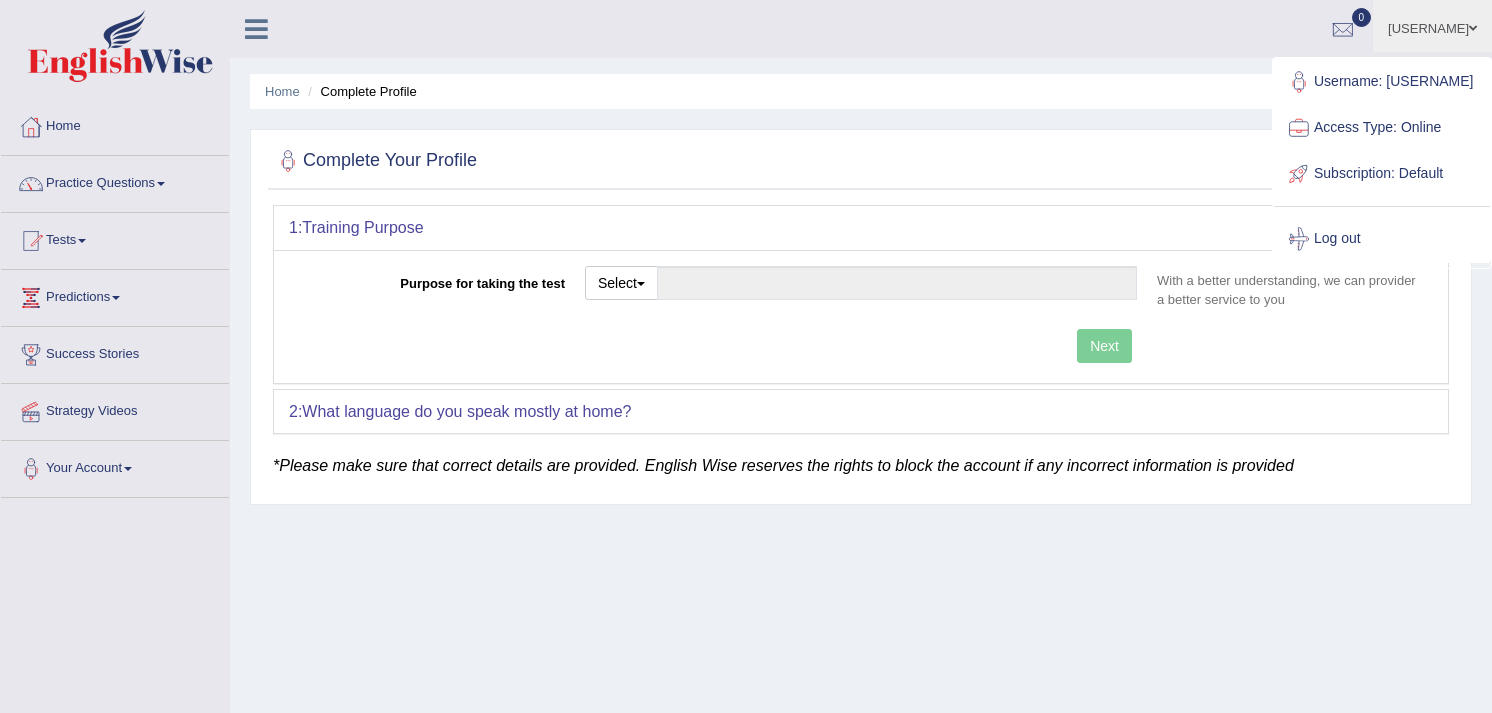 scroll, scrollTop: 0, scrollLeft: 0, axis: both 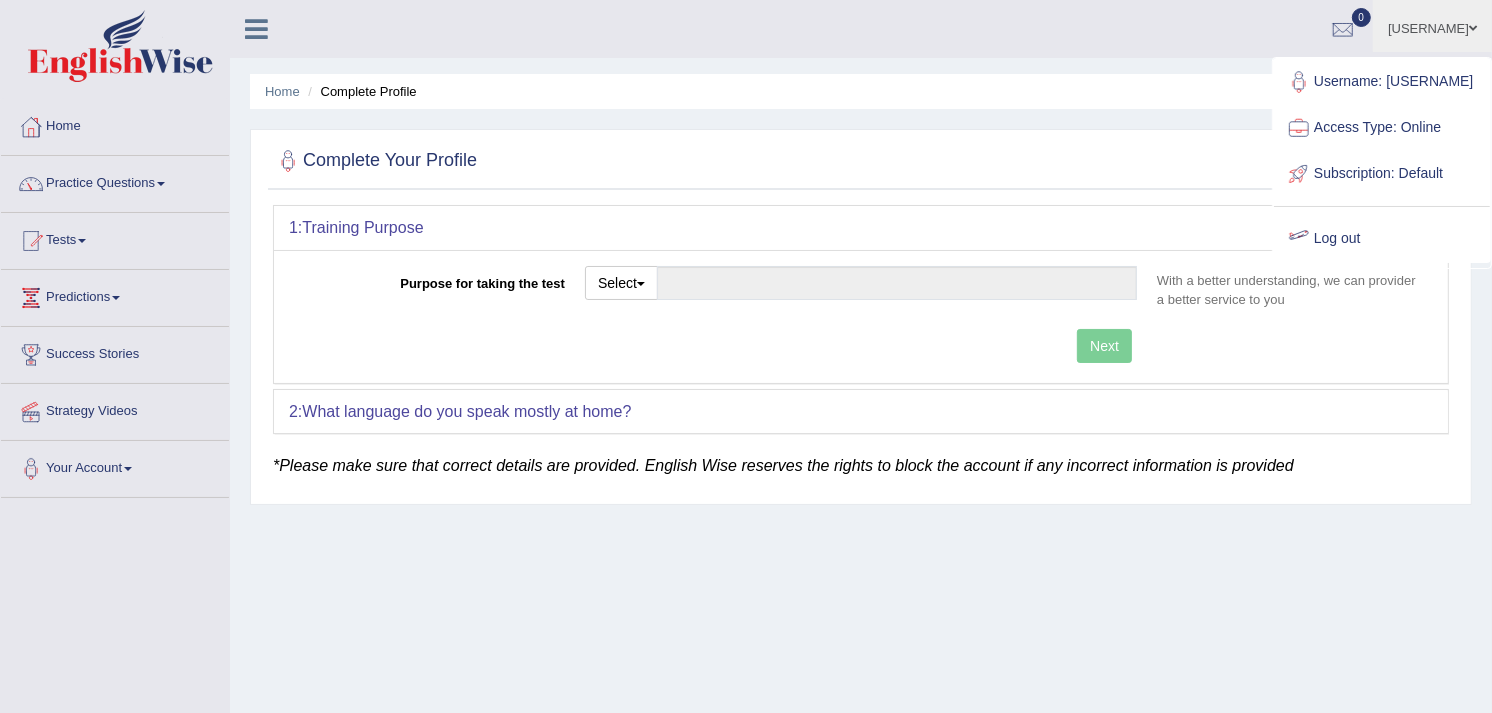click on "Log out" at bounding box center [1382, 239] 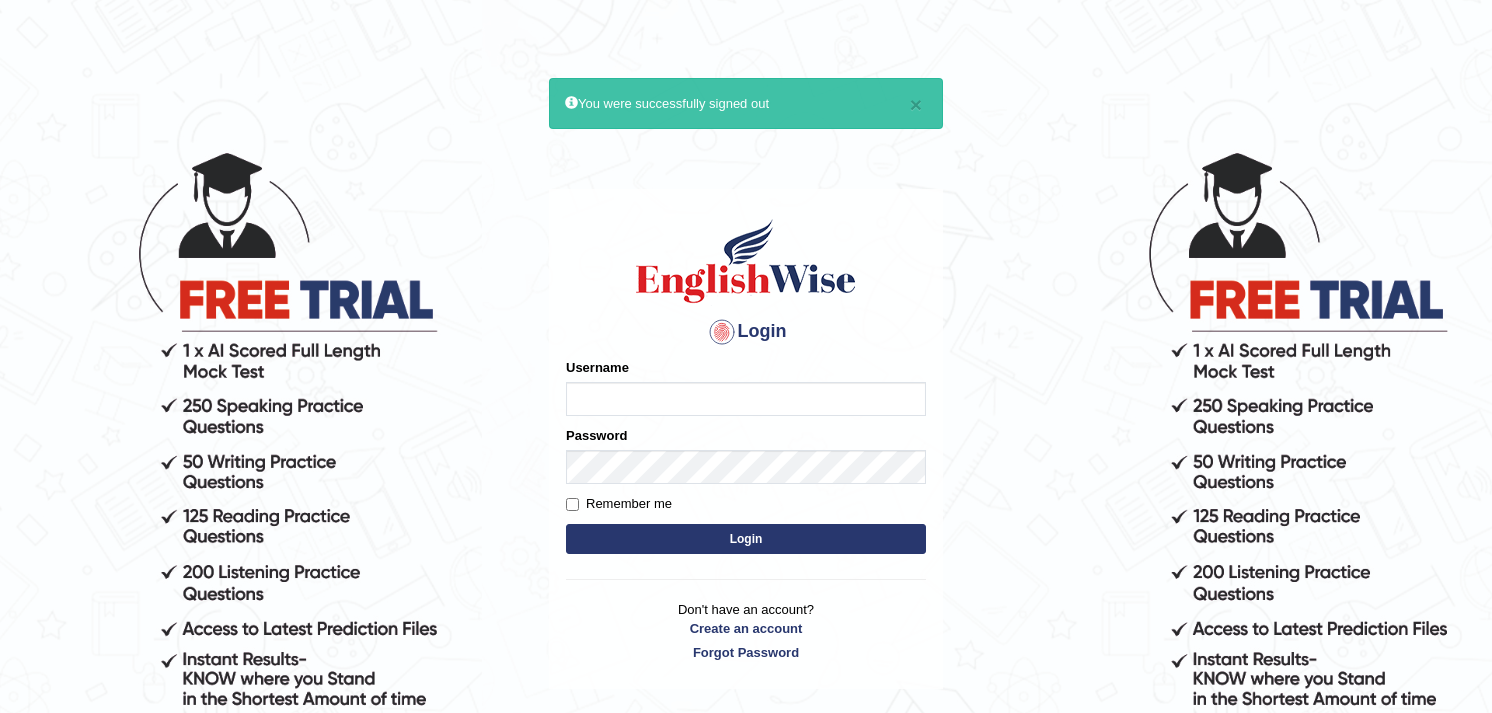 scroll, scrollTop: 0, scrollLeft: 0, axis: both 